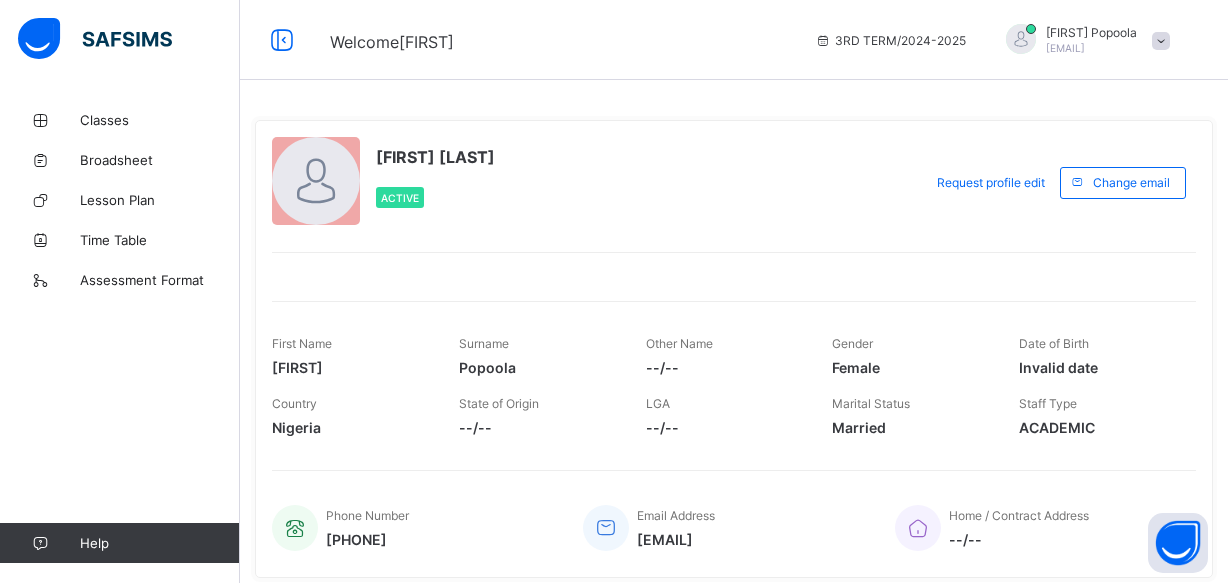 scroll, scrollTop: 0, scrollLeft: 0, axis: both 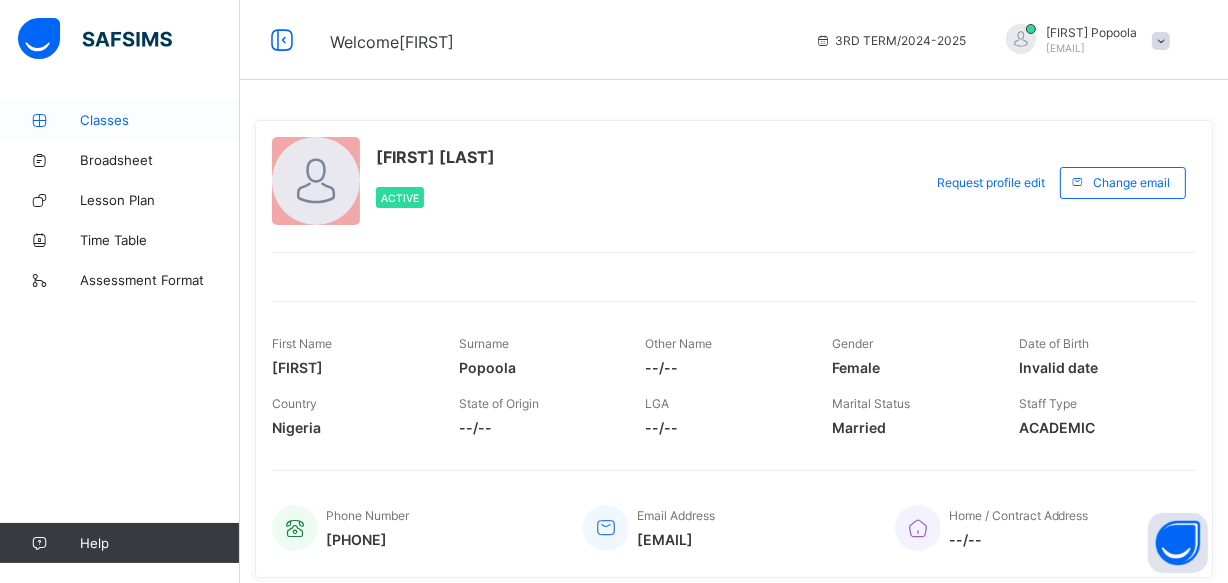 click on "Classes" at bounding box center (120, 120) 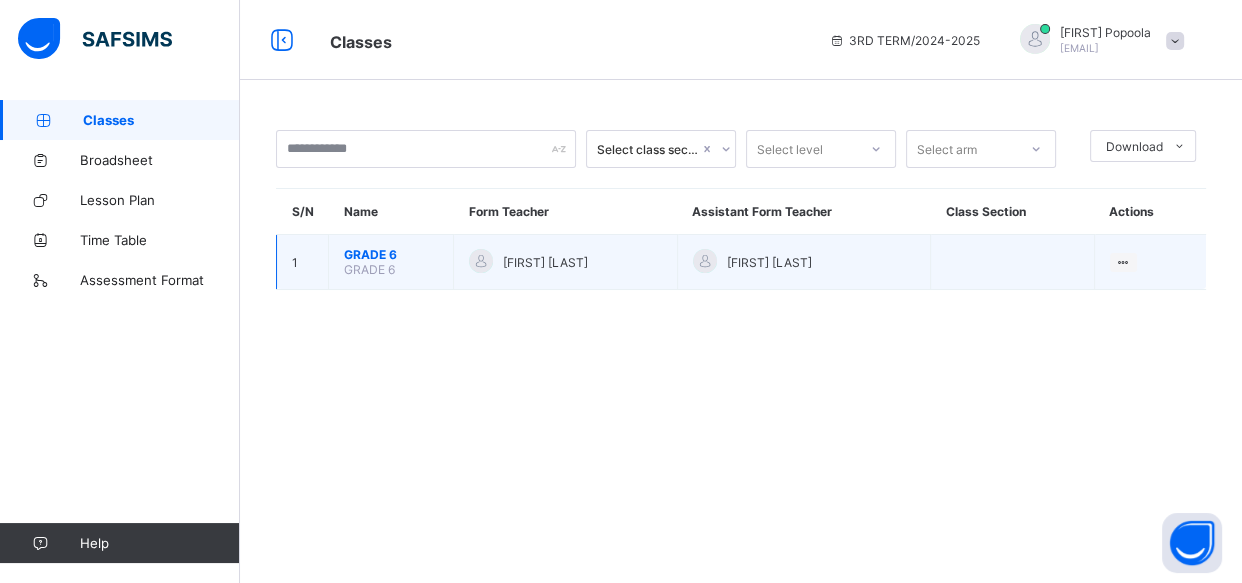 click on "GRADE 6" at bounding box center [369, 269] 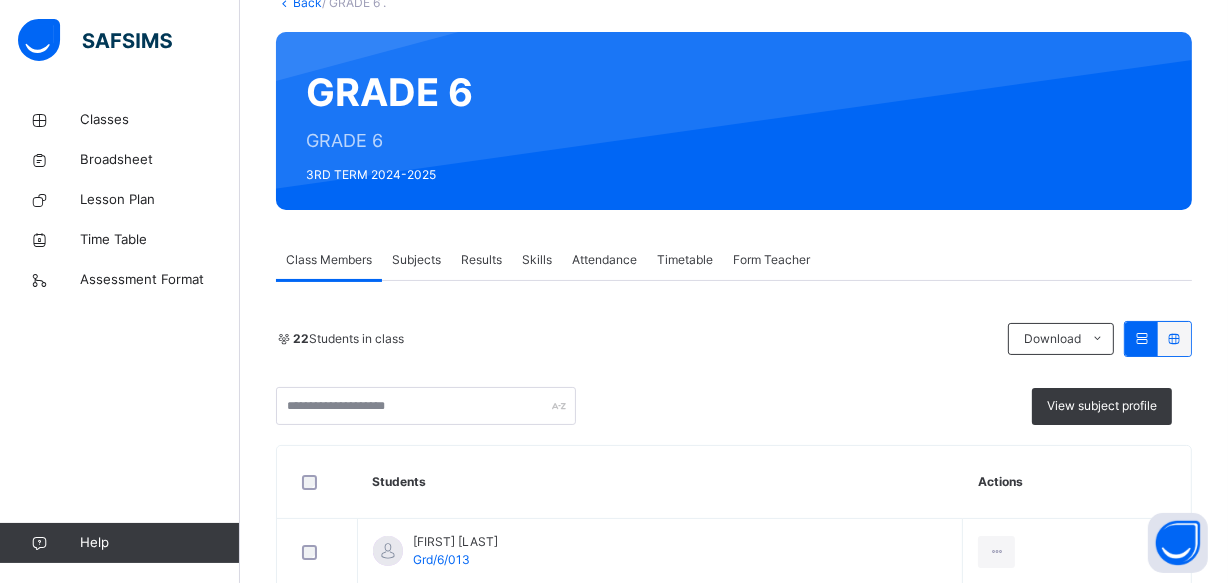 scroll, scrollTop: 109, scrollLeft: 0, axis: vertical 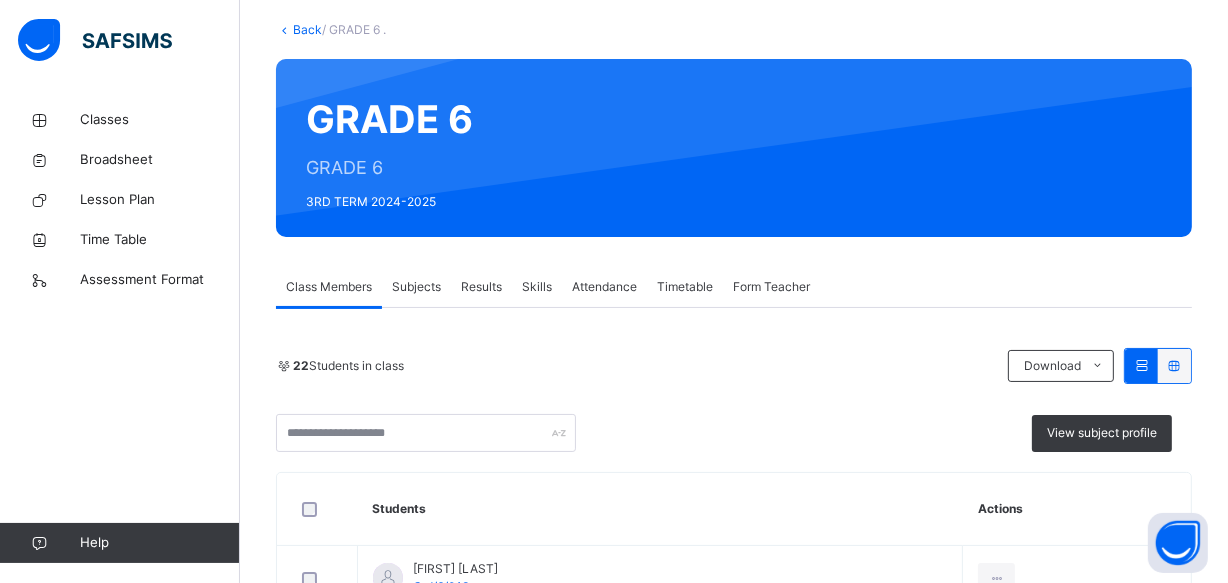 click on "Subjects" at bounding box center [416, 287] 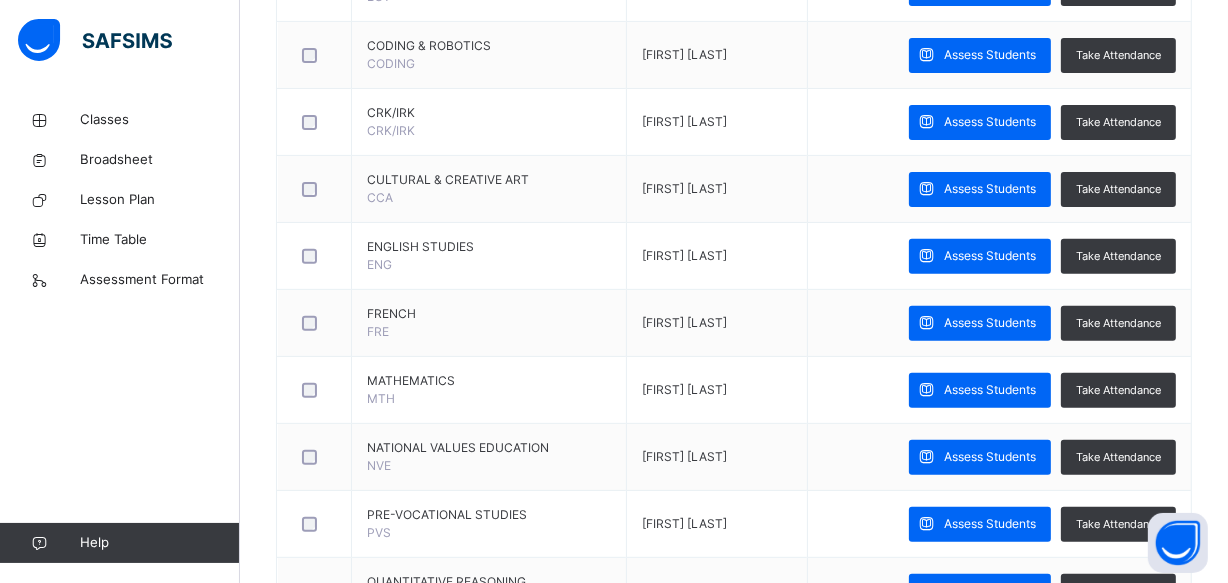 scroll, scrollTop: 909, scrollLeft: 0, axis: vertical 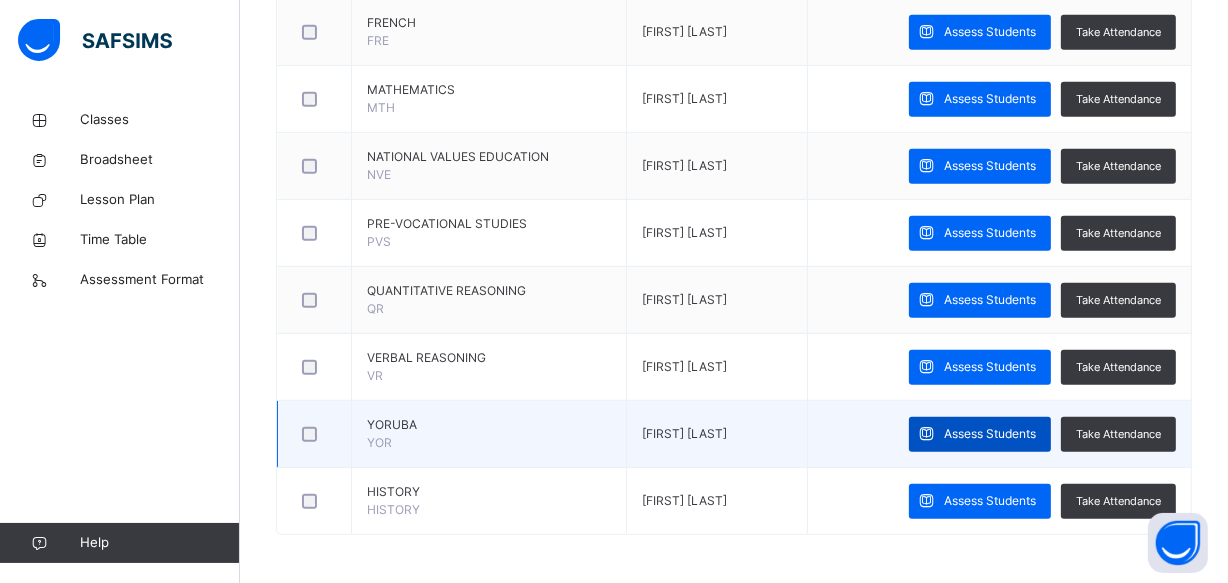 click on "Assess Students" at bounding box center (980, 434) 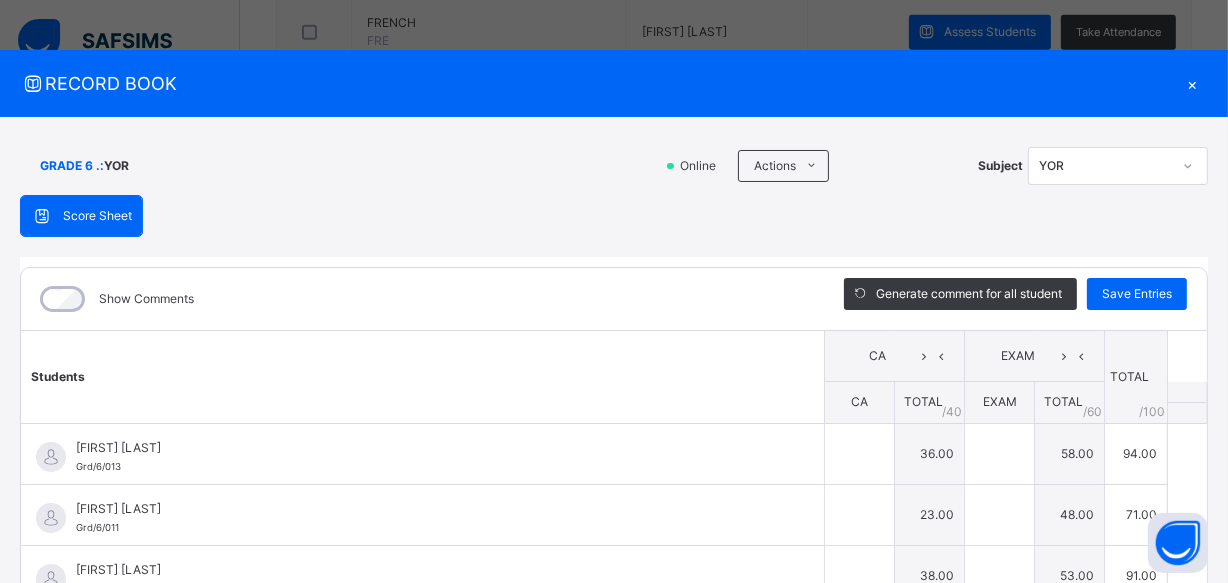 type on "**" 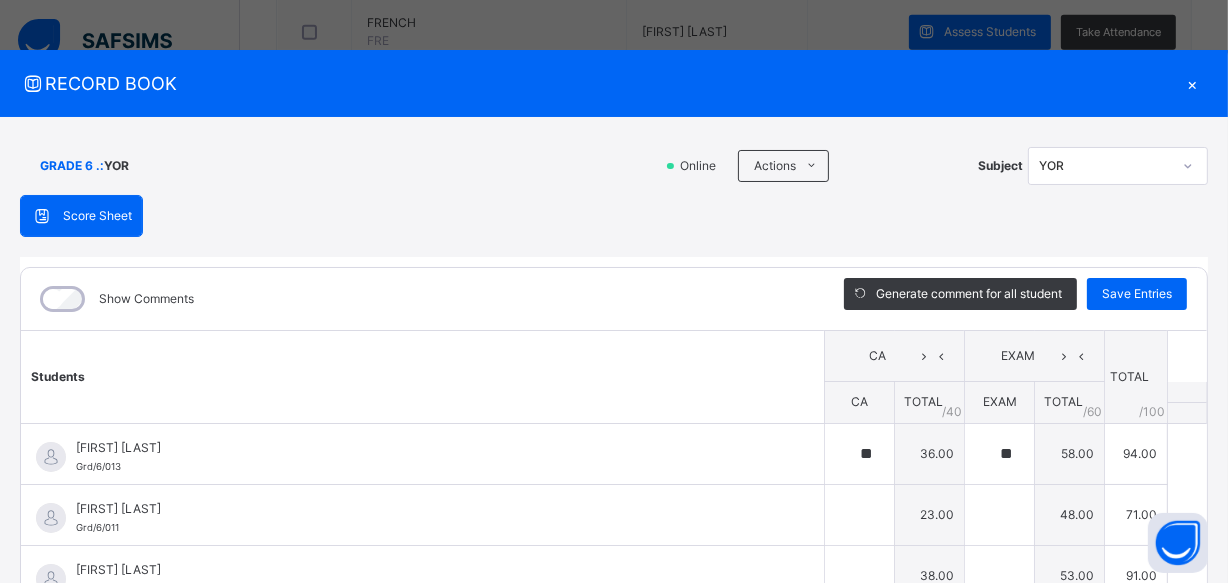 type on "**" 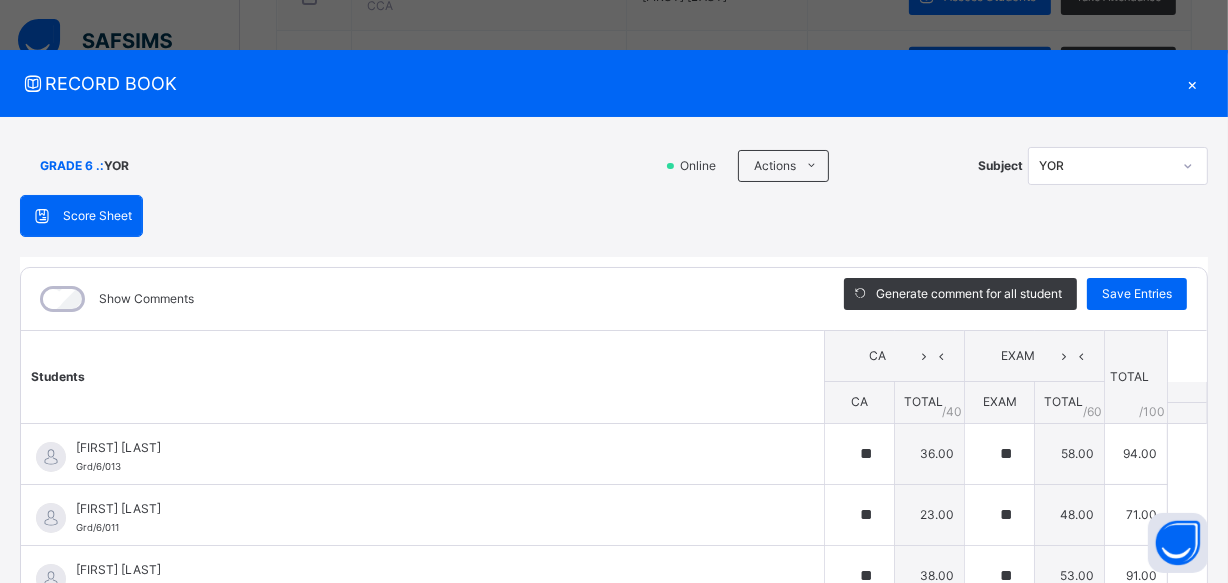 scroll, scrollTop: 836, scrollLeft: 0, axis: vertical 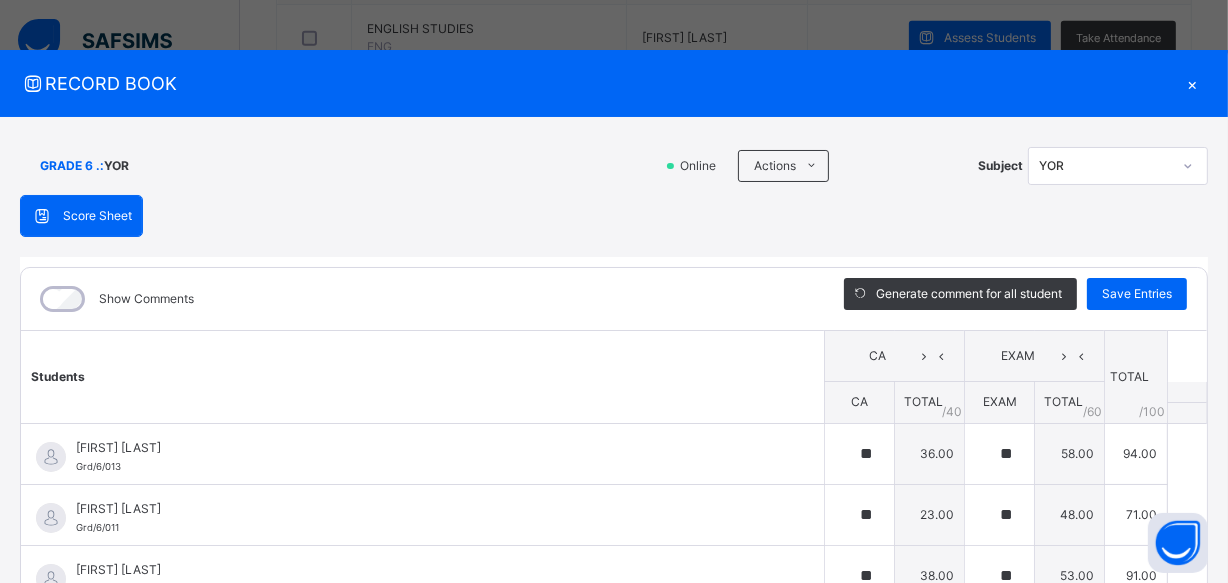 click on "×" at bounding box center (1193, 83) 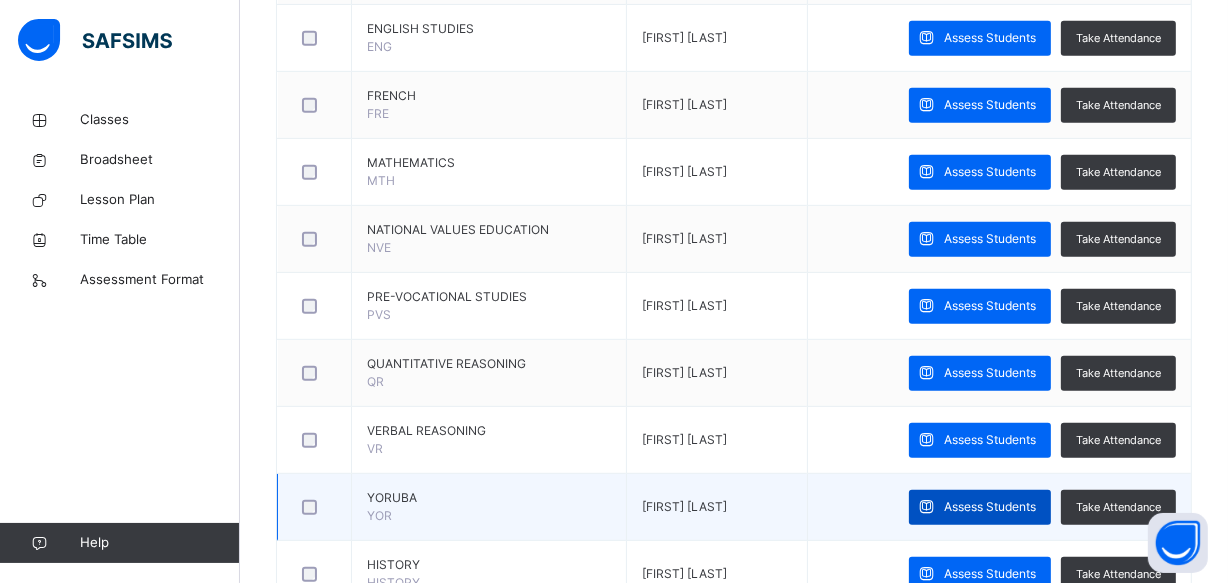 click on "Assess Students" at bounding box center (980, 507) 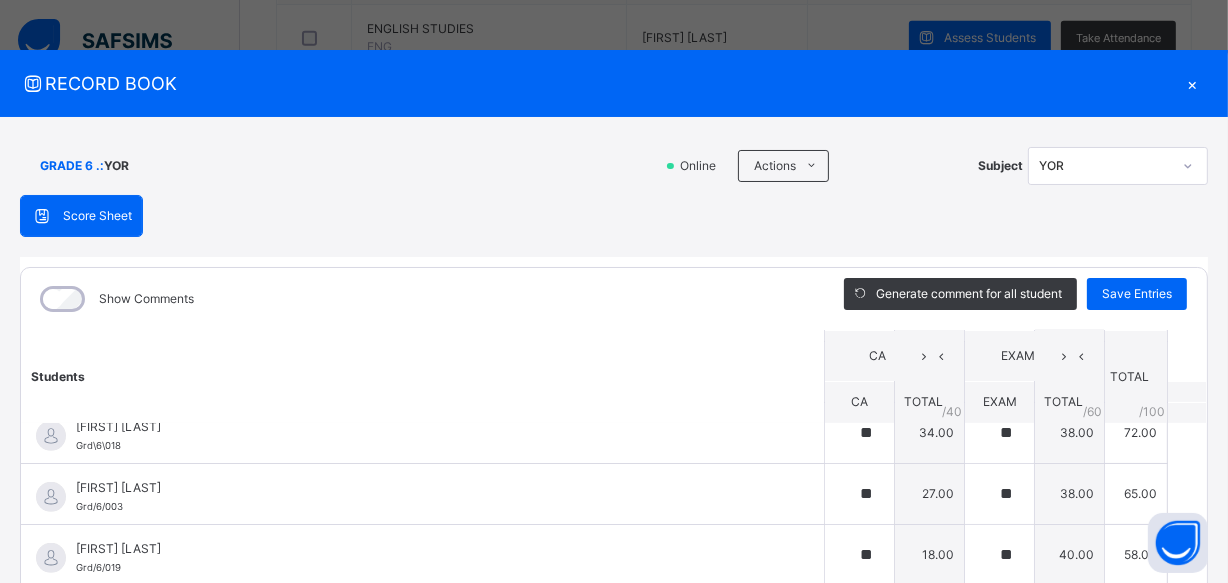 scroll, scrollTop: 932, scrollLeft: 0, axis: vertical 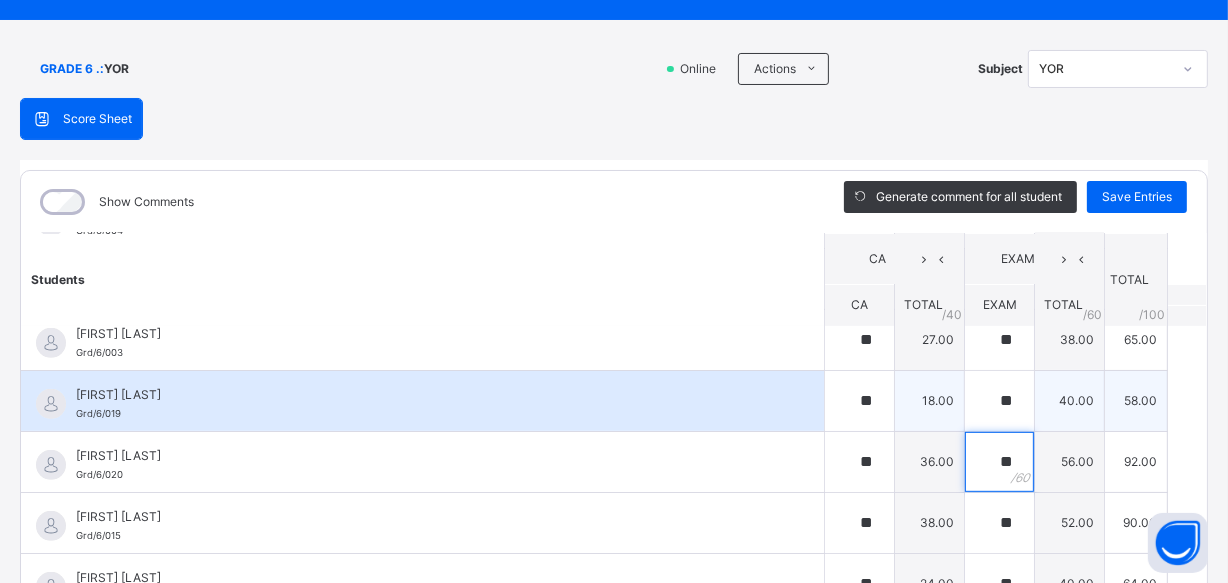 drag, startPoint x: 1016, startPoint y: 472, endPoint x: 1005, endPoint y: 406, distance: 66.910385 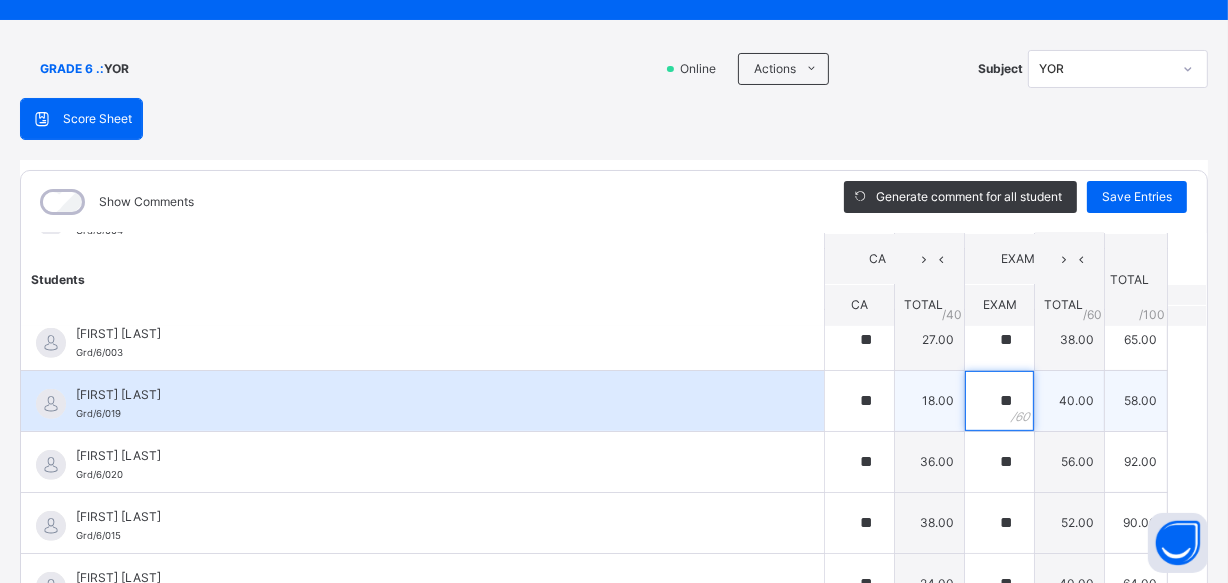 click on "**" at bounding box center [999, 401] 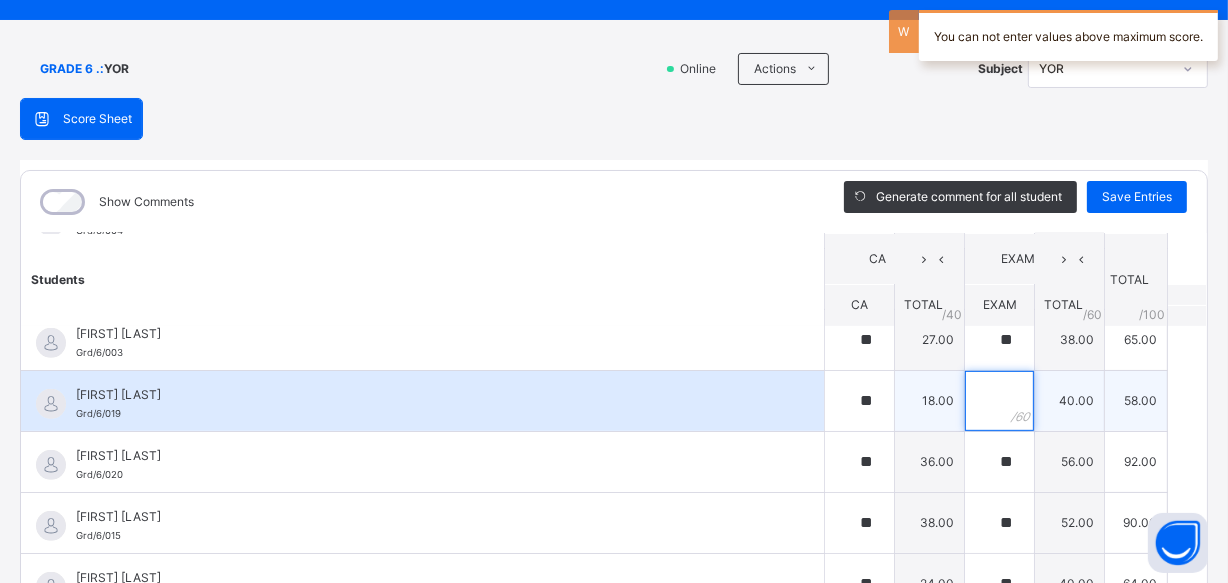 type on "*" 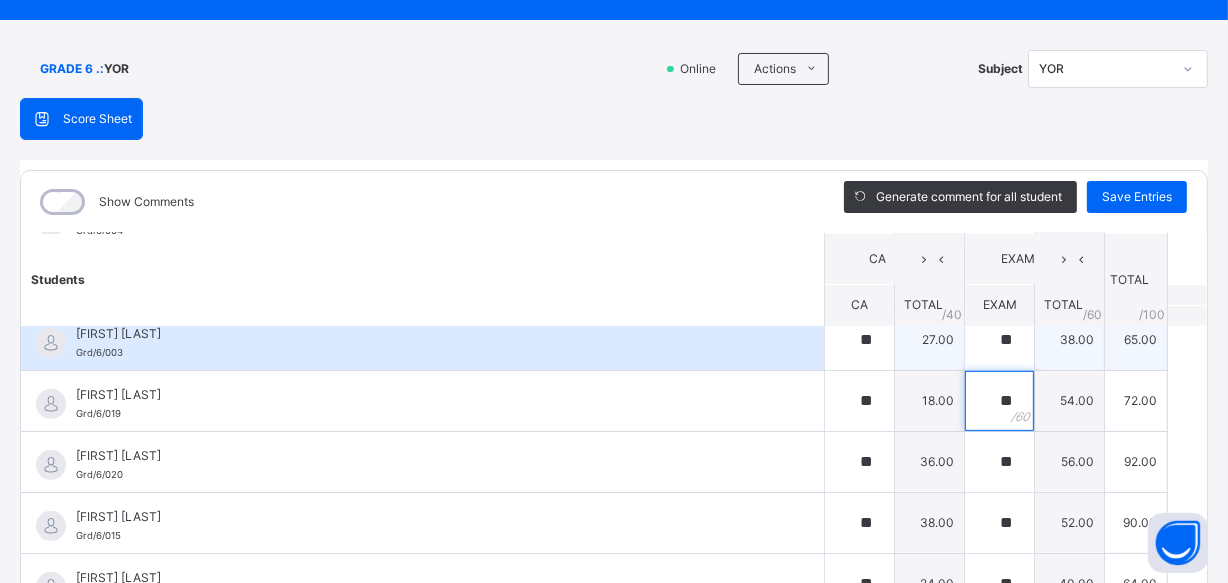 type on "**" 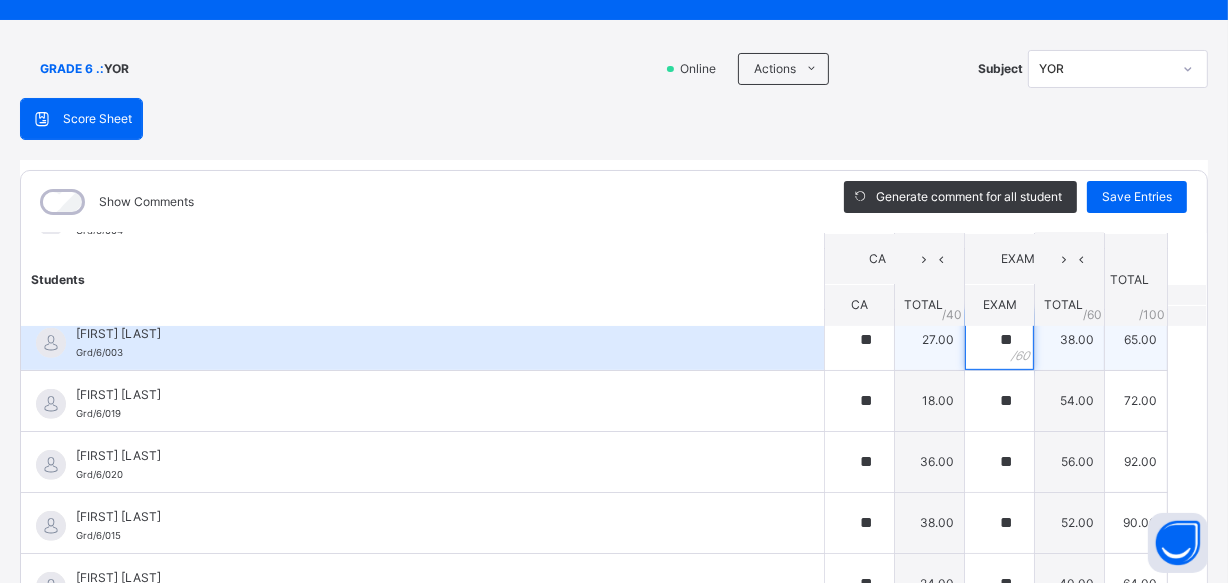 click on "**" at bounding box center (999, 340) 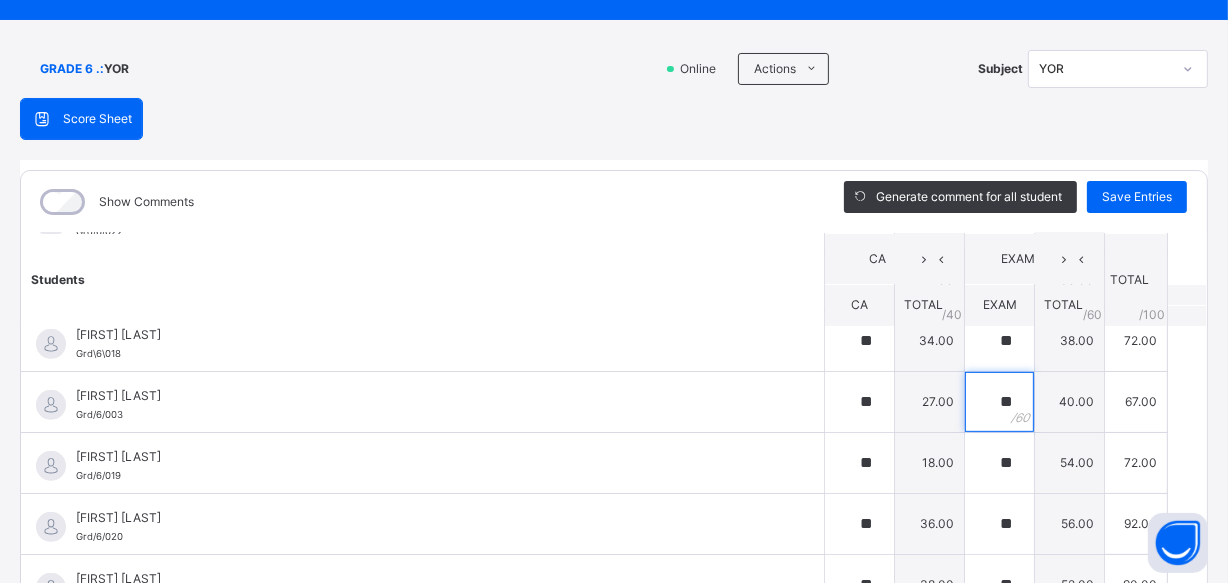 scroll, scrollTop: 860, scrollLeft: 0, axis: vertical 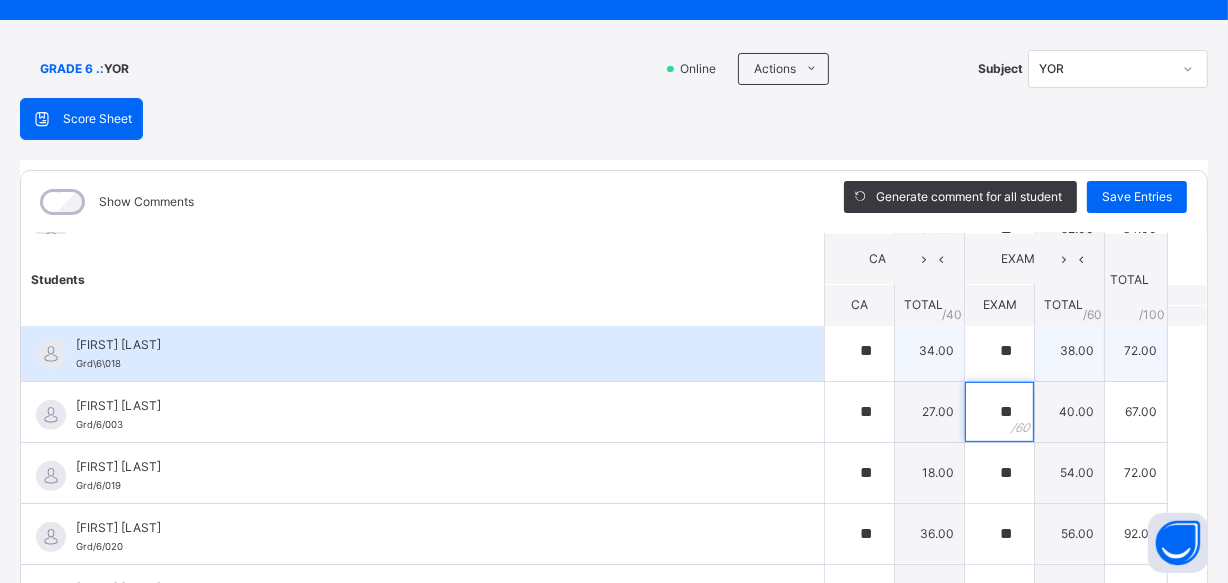 type on "**" 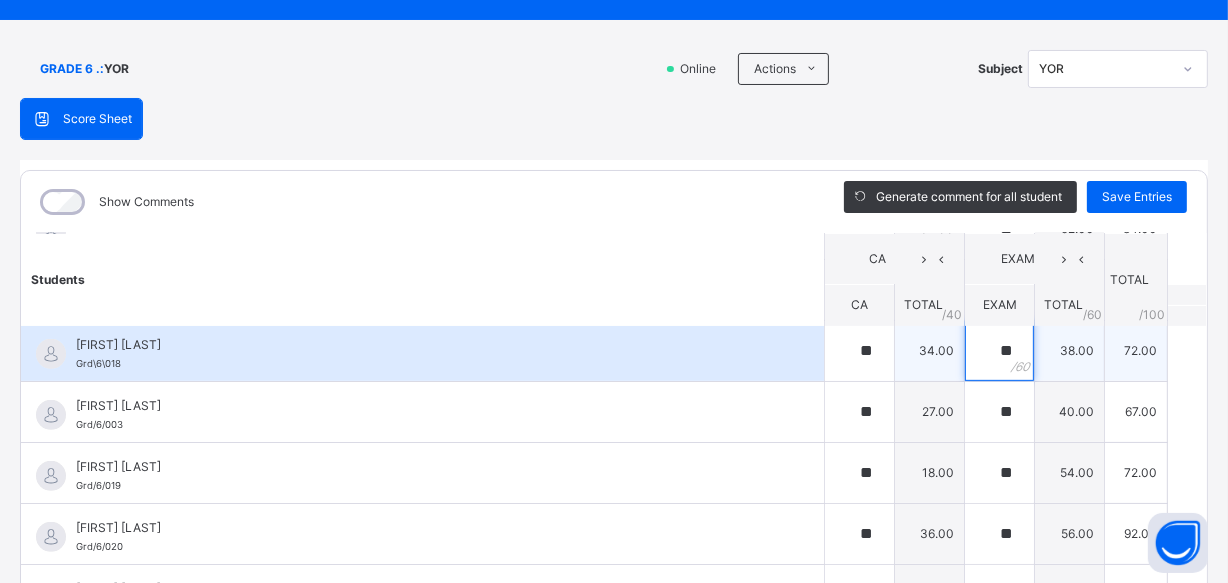 click on "**" at bounding box center [999, 351] 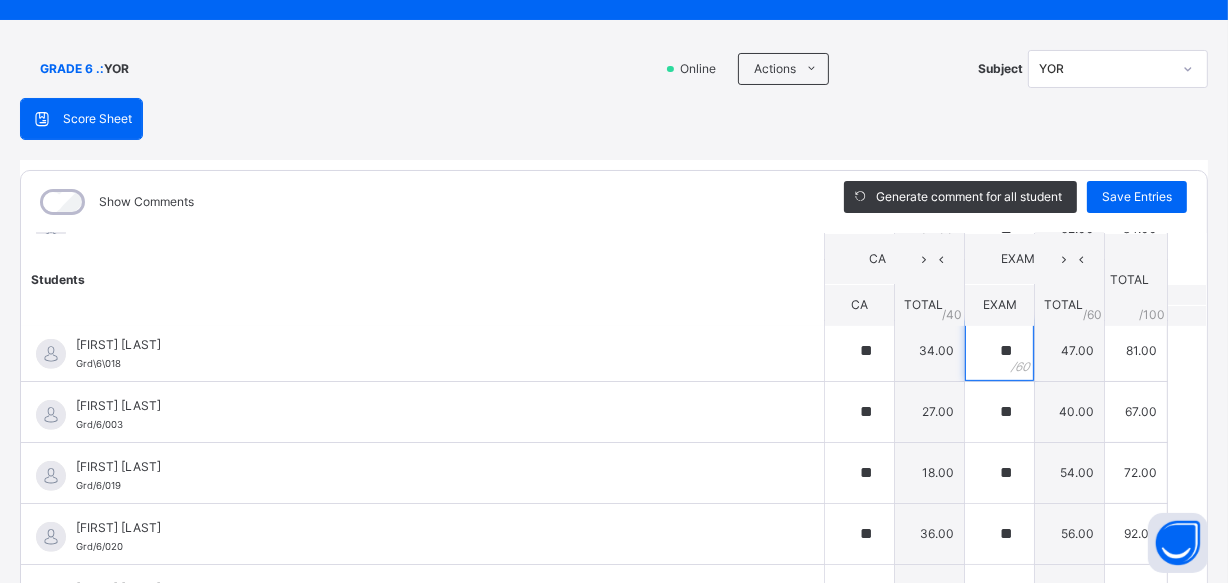 scroll, scrollTop: 823, scrollLeft: 0, axis: vertical 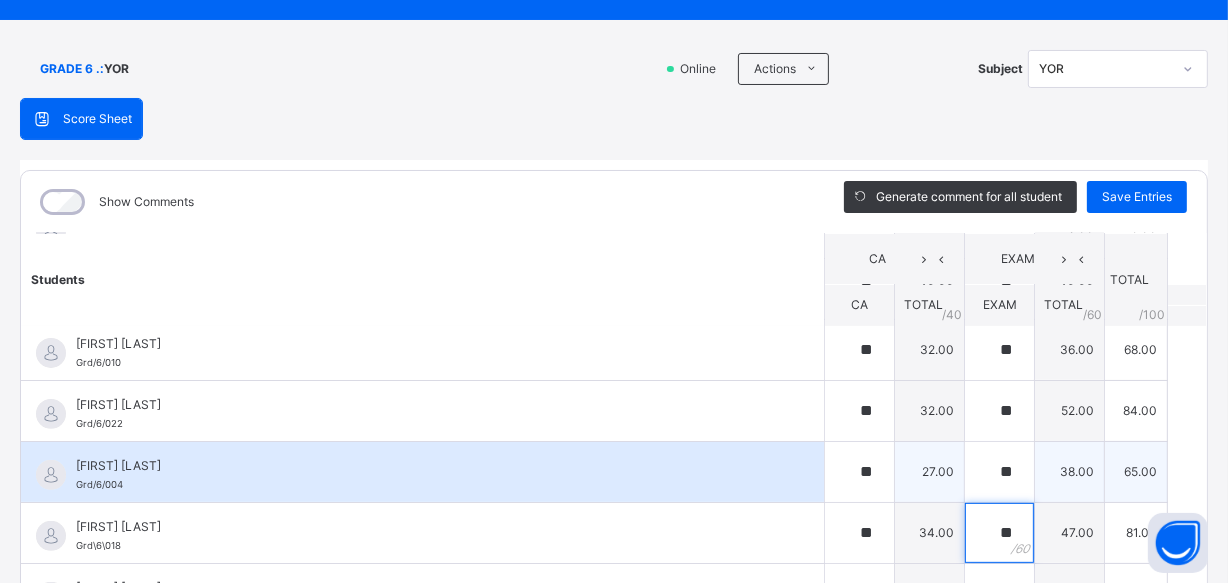 type on "**" 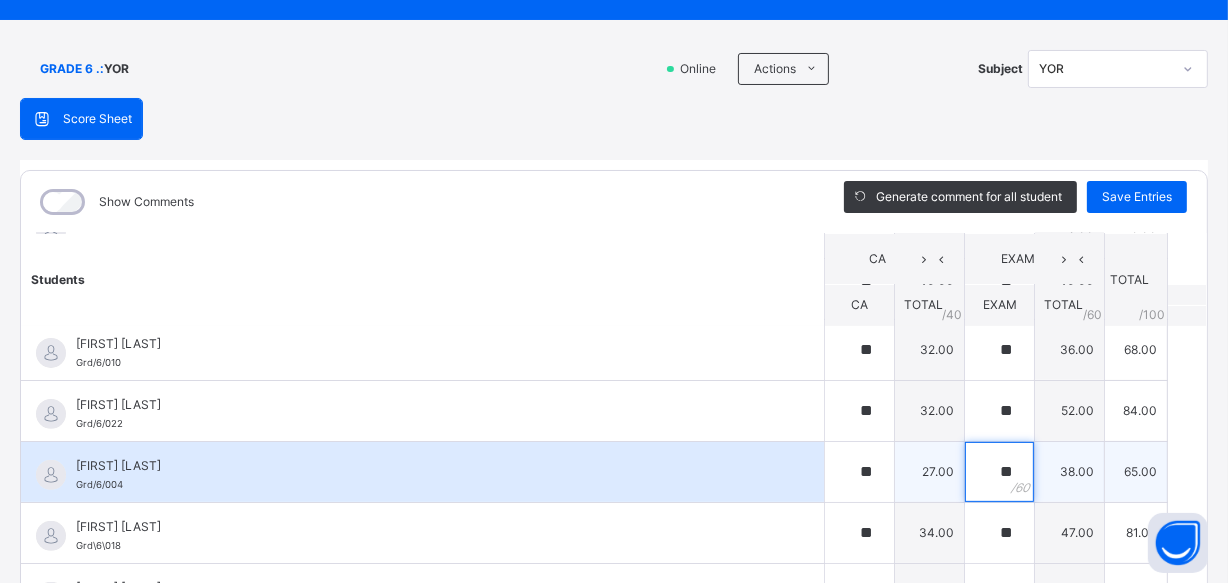 click on "**" at bounding box center [999, 472] 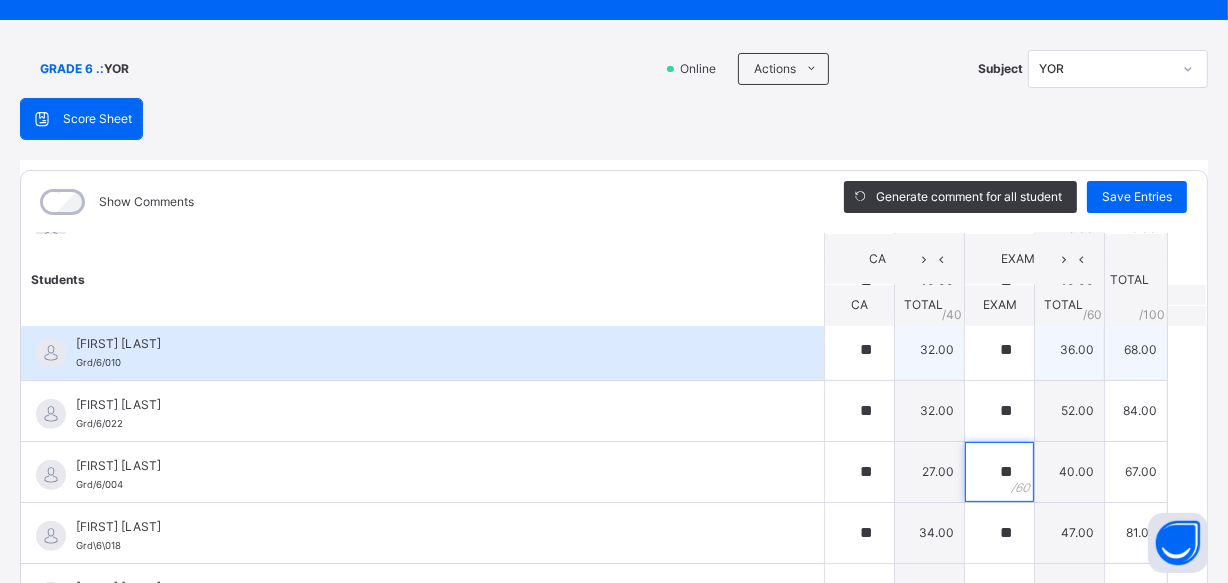 type on "**" 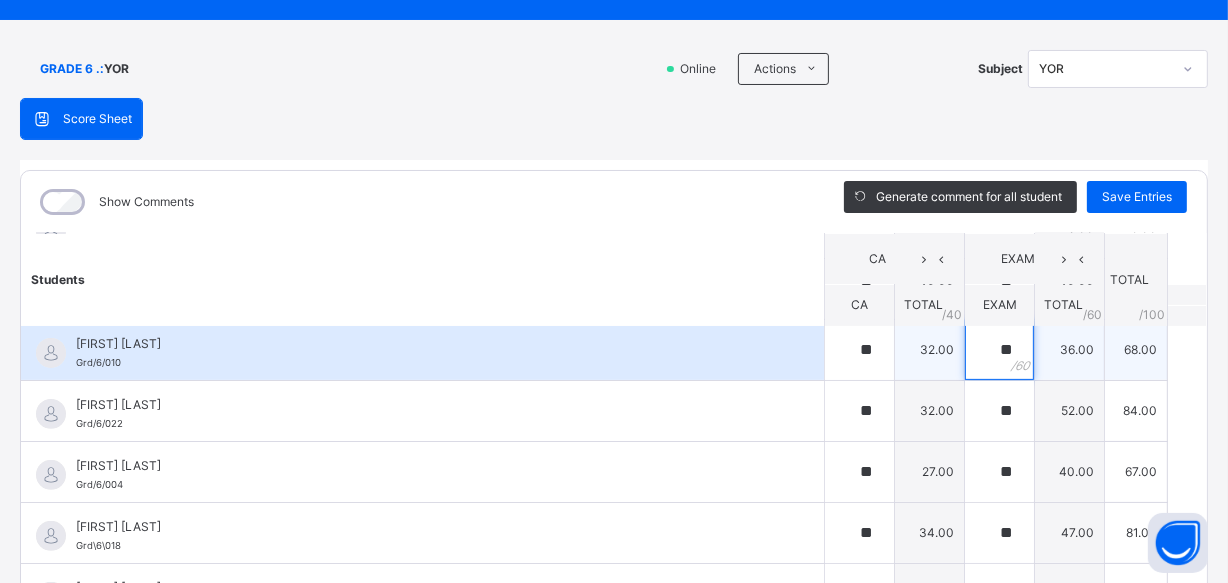 click on "**" at bounding box center (999, 350) 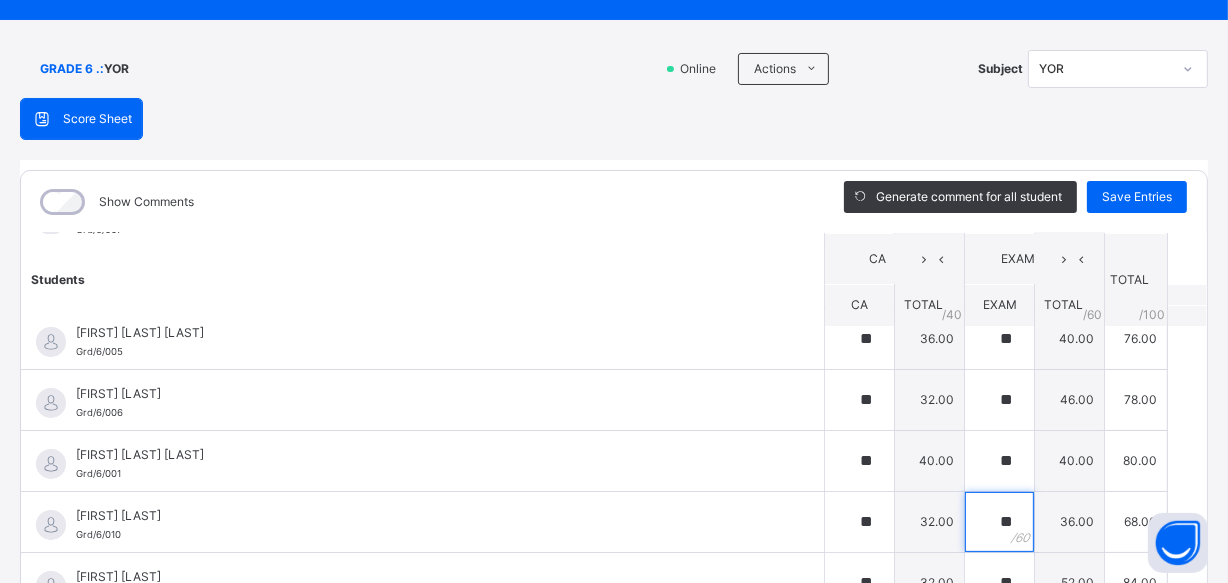 scroll, scrollTop: 496, scrollLeft: 0, axis: vertical 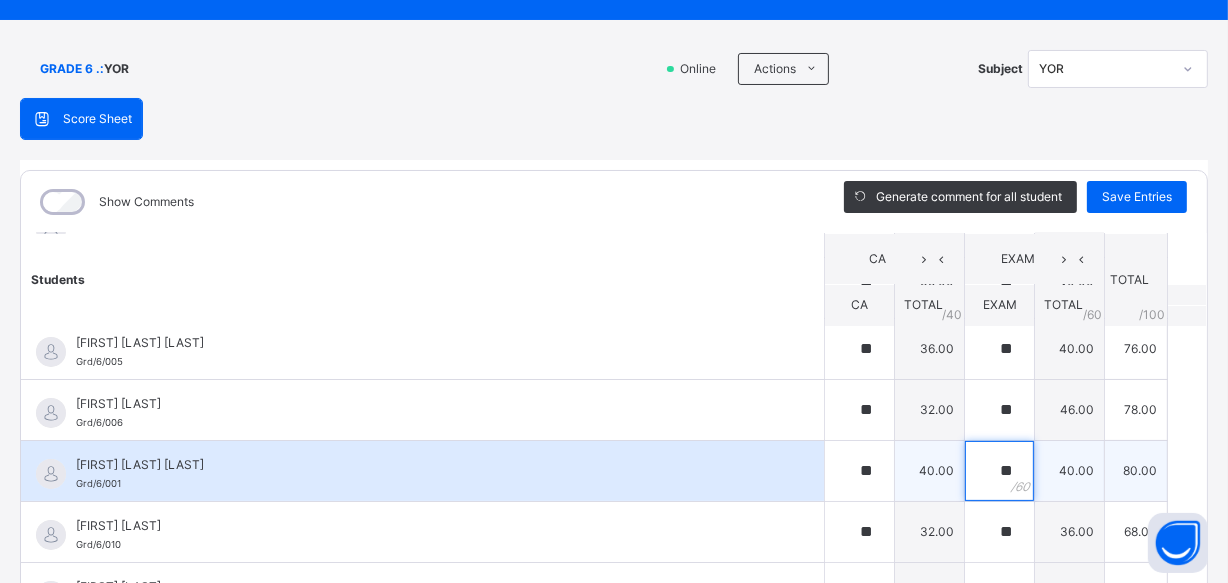 click on "**" at bounding box center [999, 471] 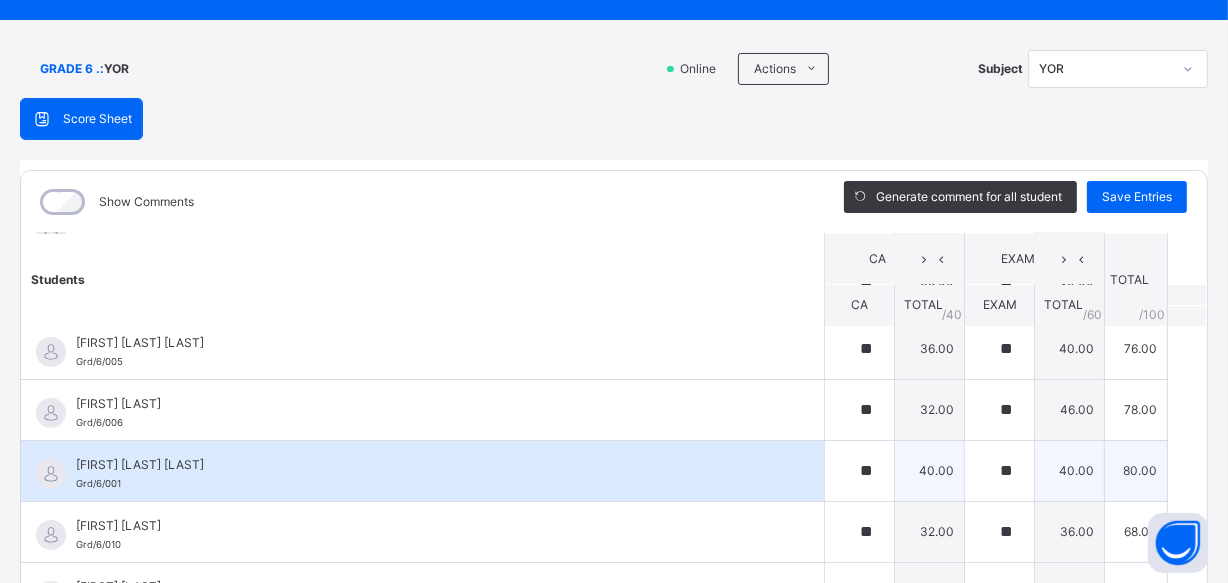 click on "**" at bounding box center [999, 471] 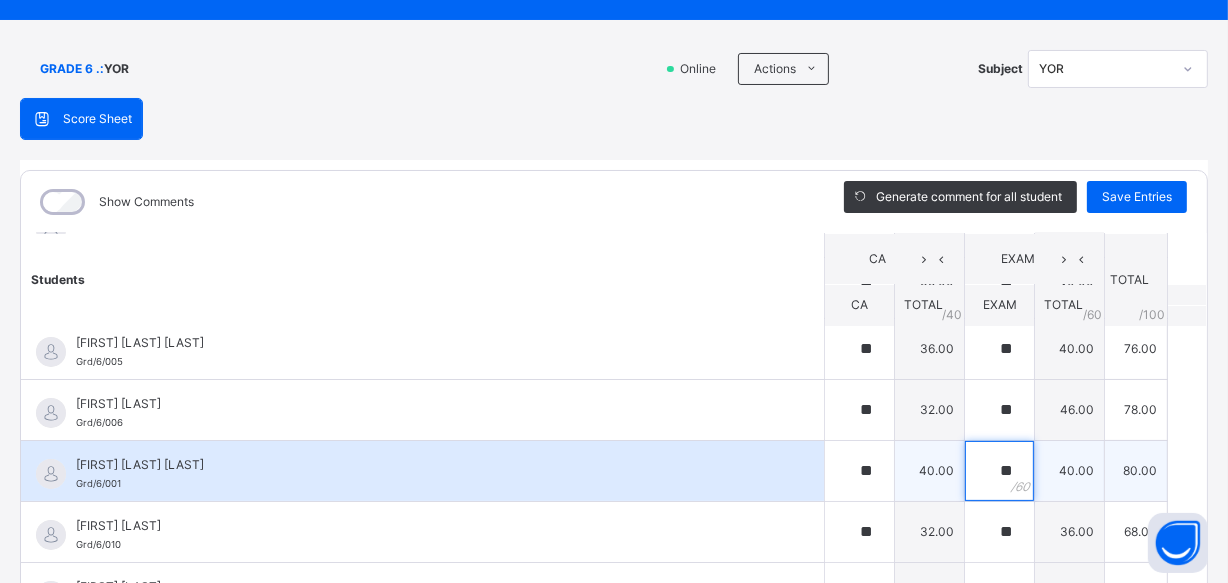 click on "**" at bounding box center (999, 471) 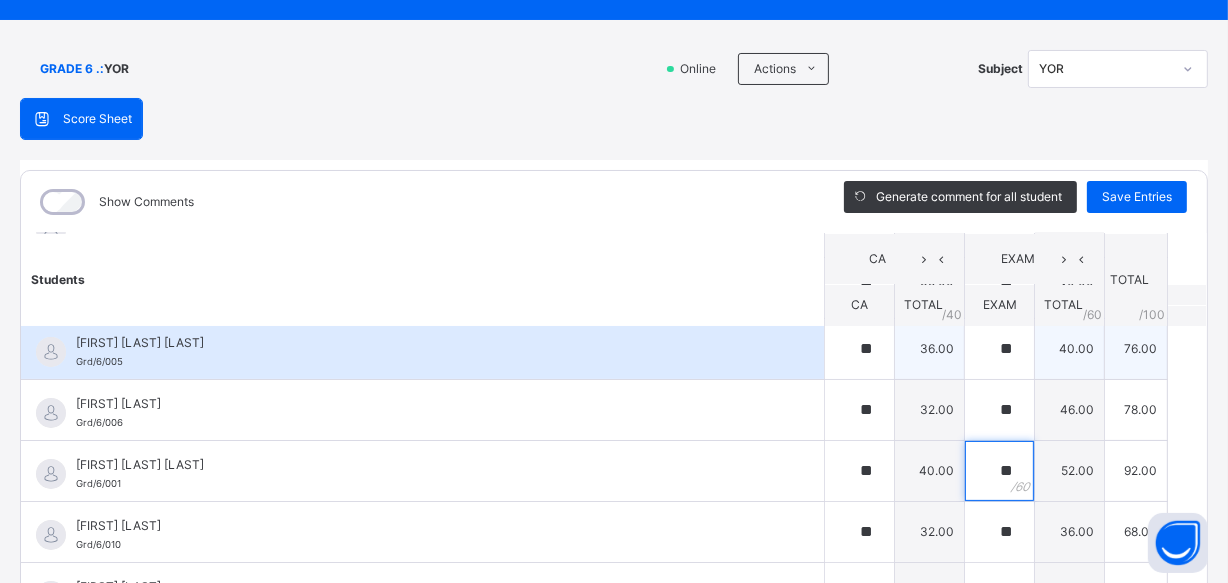 type on "**" 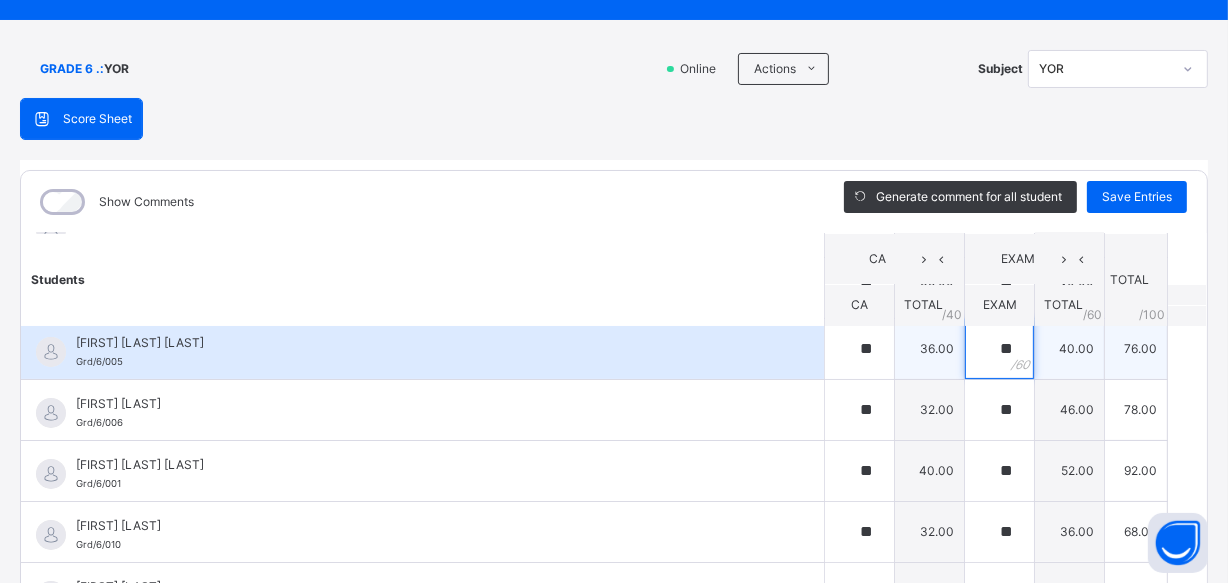 click on "**" at bounding box center [999, 349] 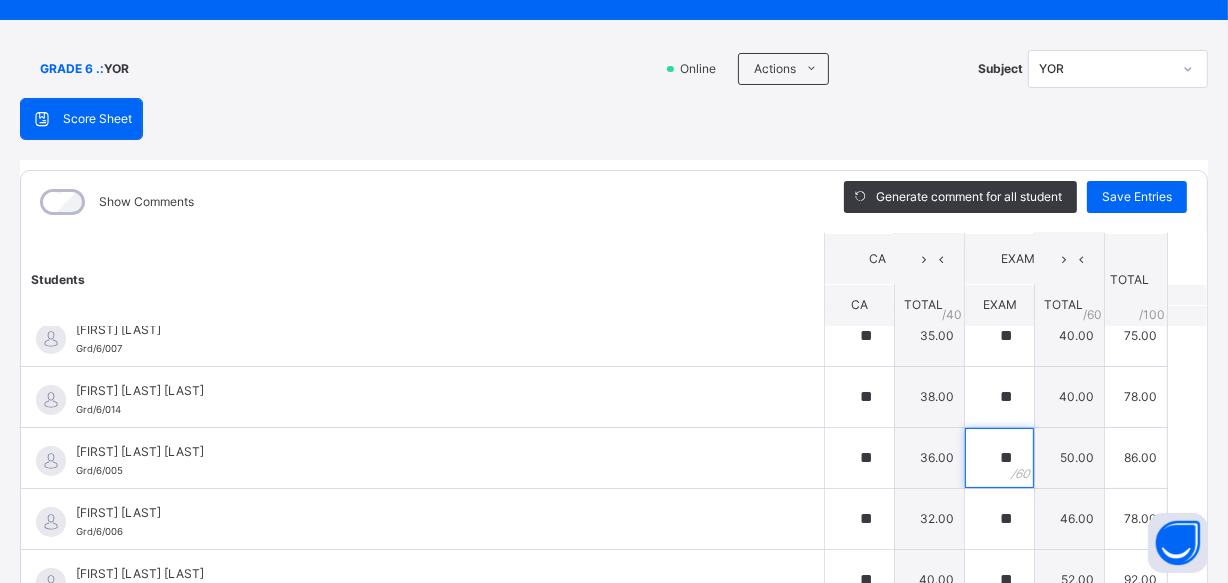 scroll, scrollTop: 350, scrollLeft: 0, axis: vertical 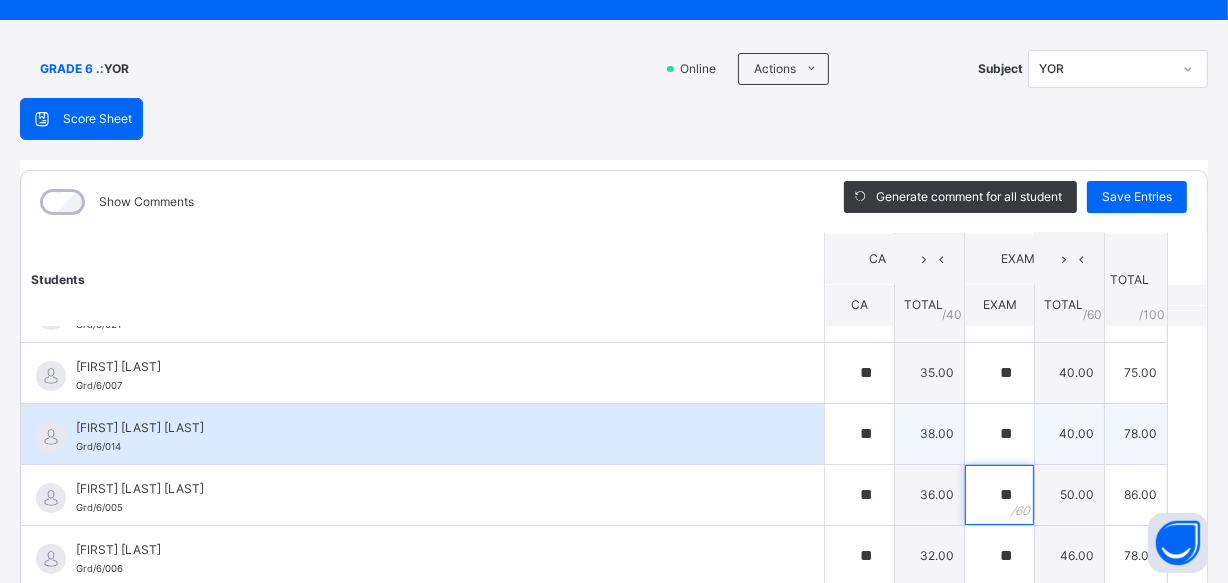 type on "**" 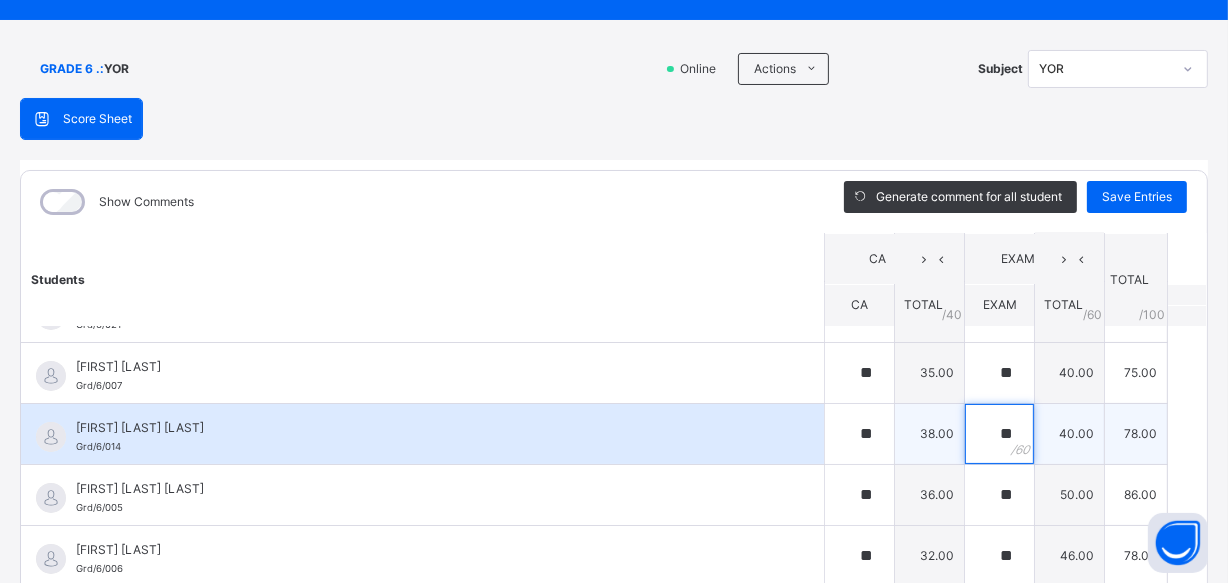 click on "**" at bounding box center [999, 434] 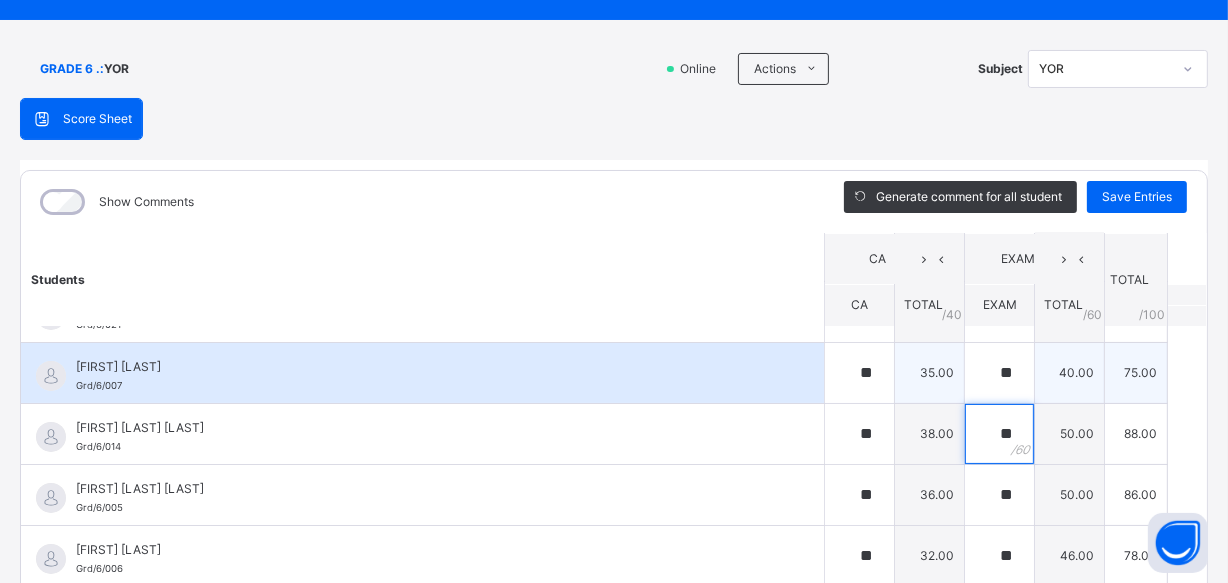 type on "**" 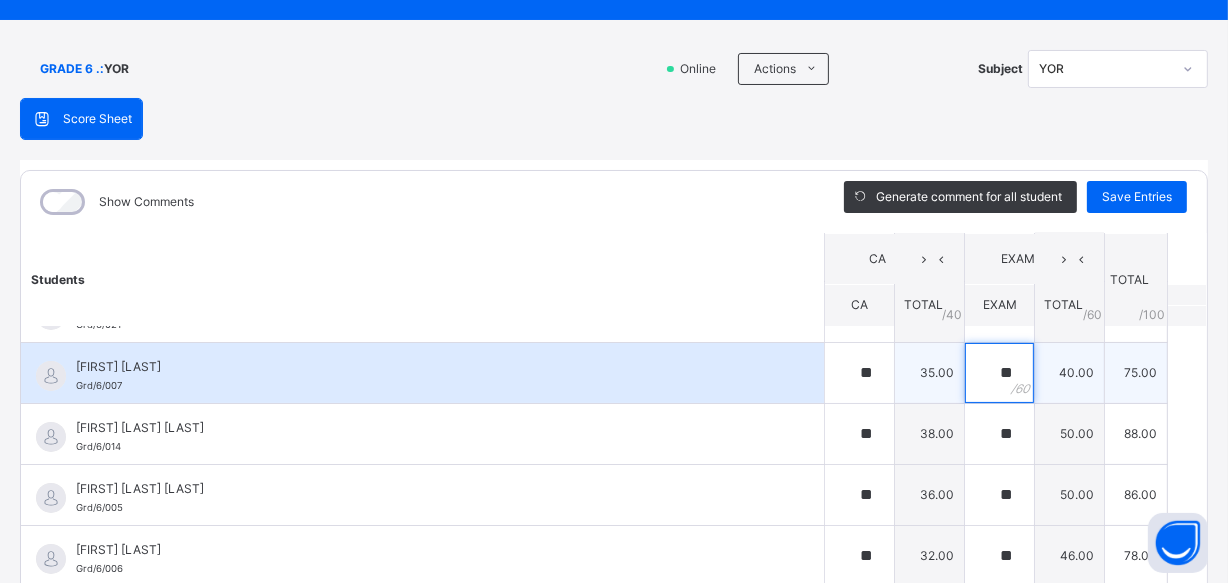 click on "**" at bounding box center (999, 373) 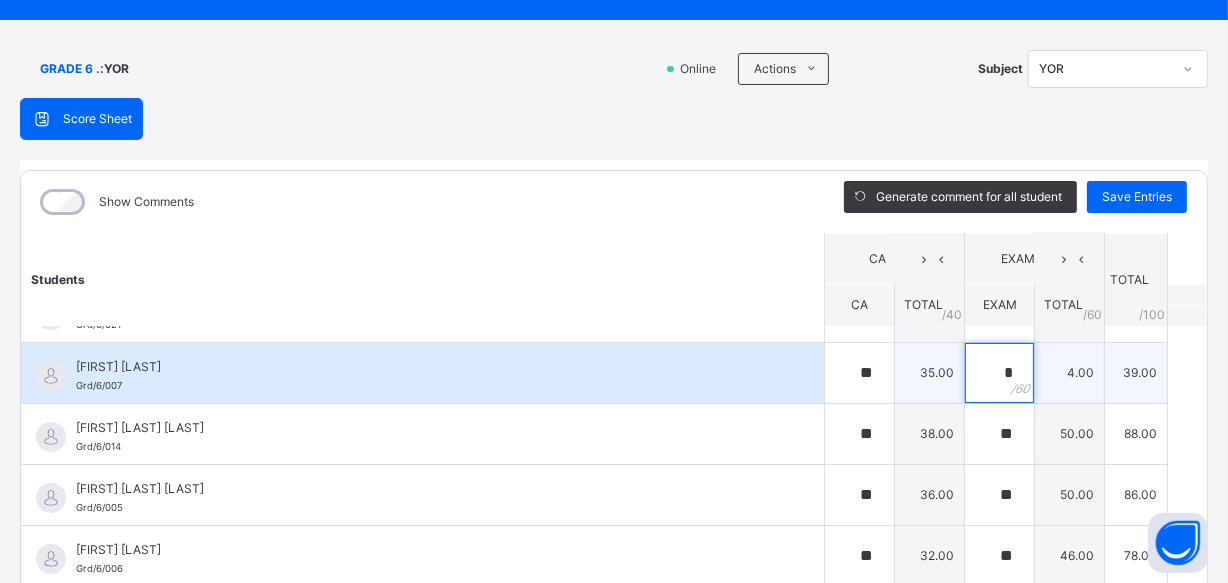 type on "**" 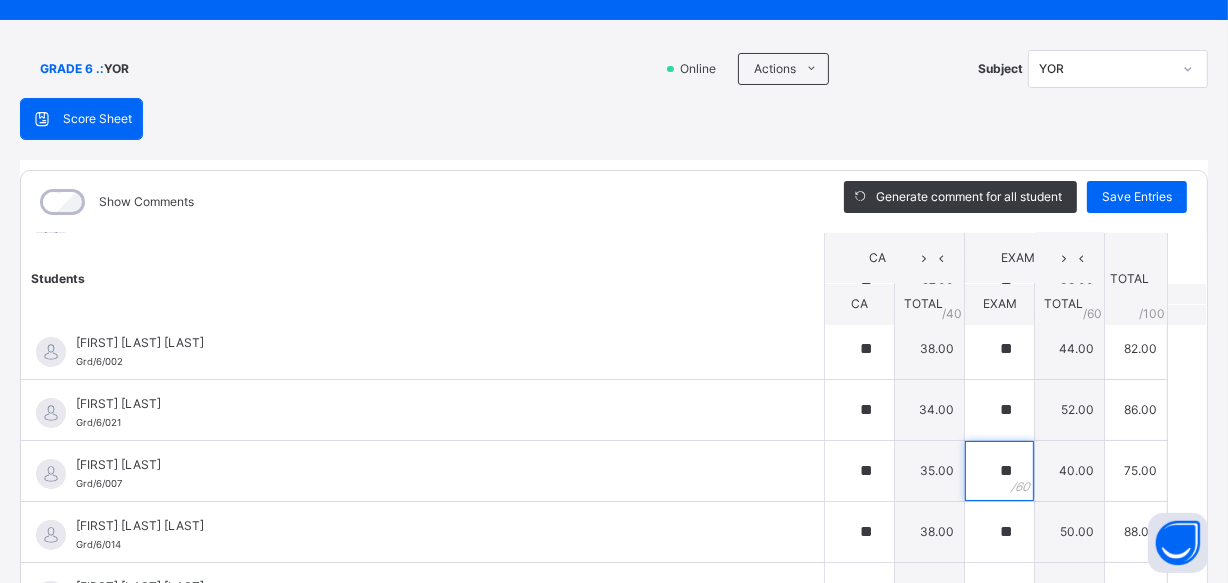 scroll, scrollTop: 241, scrollLeft: 0, axis: vertical 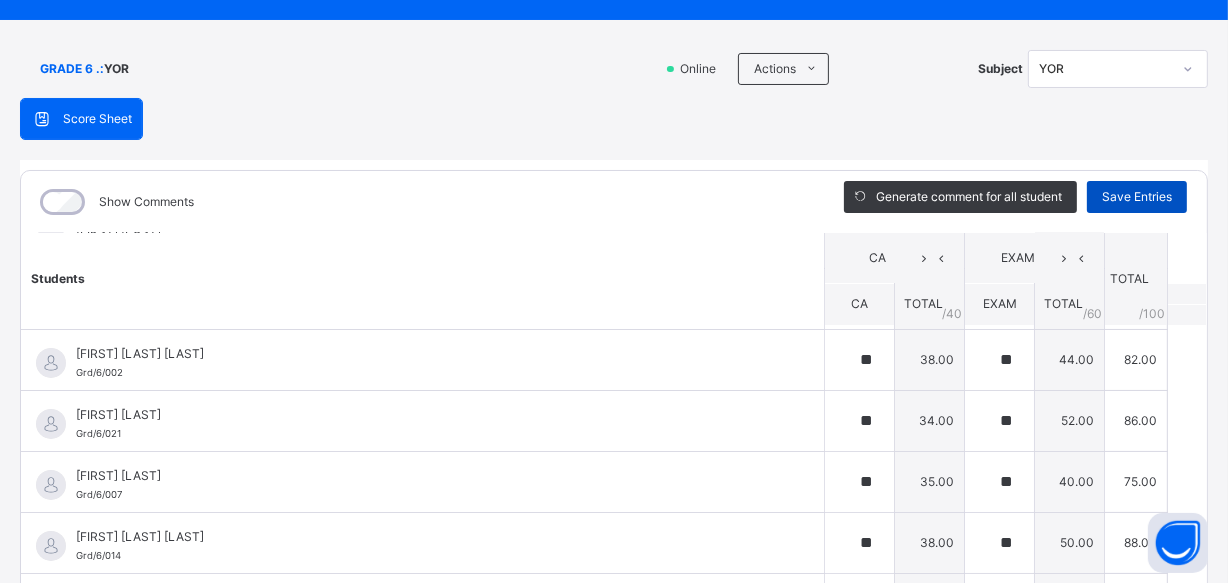click on "Save Entries" at bounding box center (1137, 197) 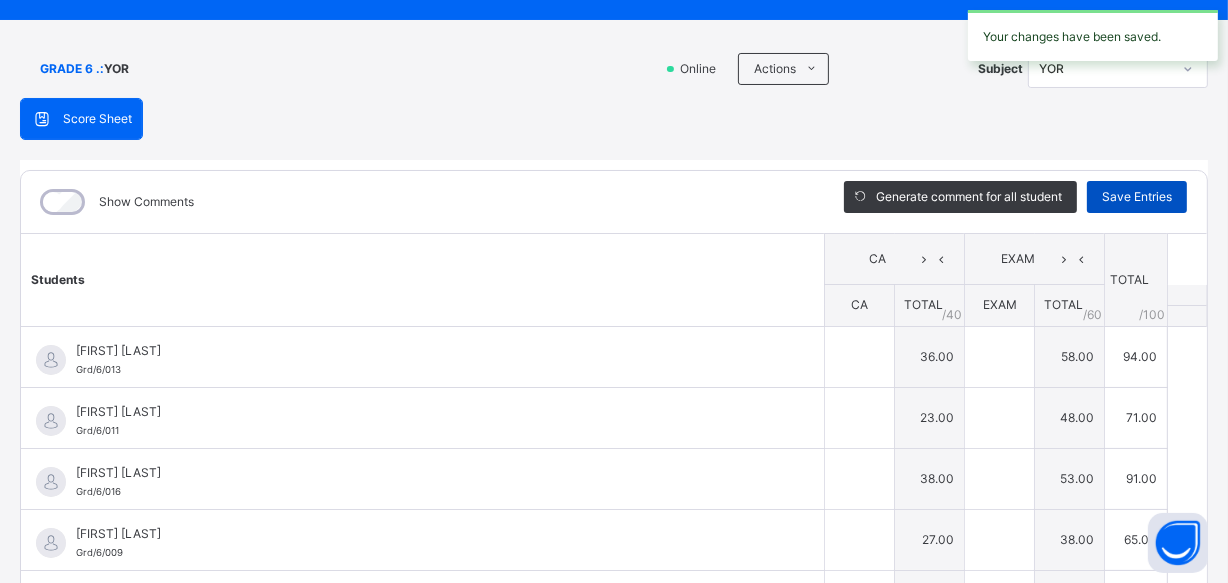 type on "**" 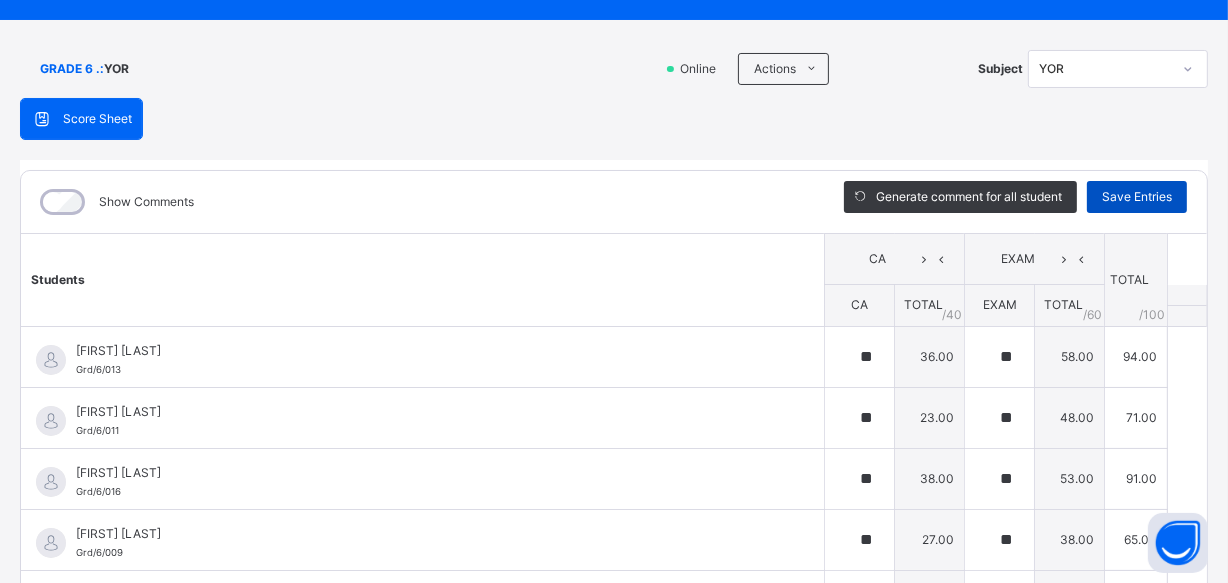 click on "Save Entries" at bounding box center (1137, 197) 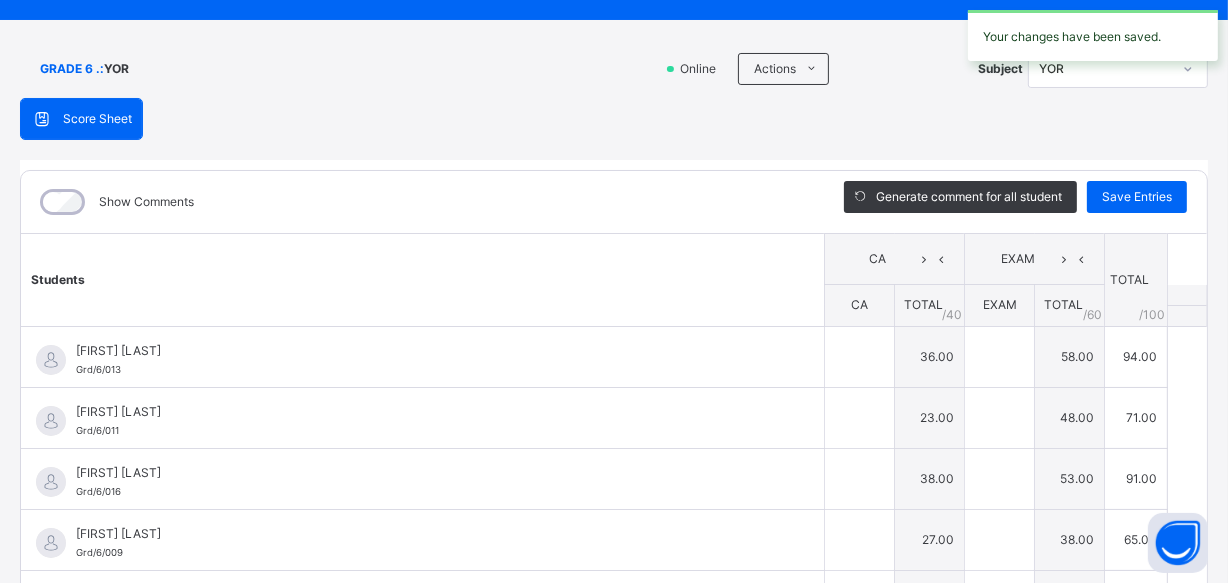 type on "**" 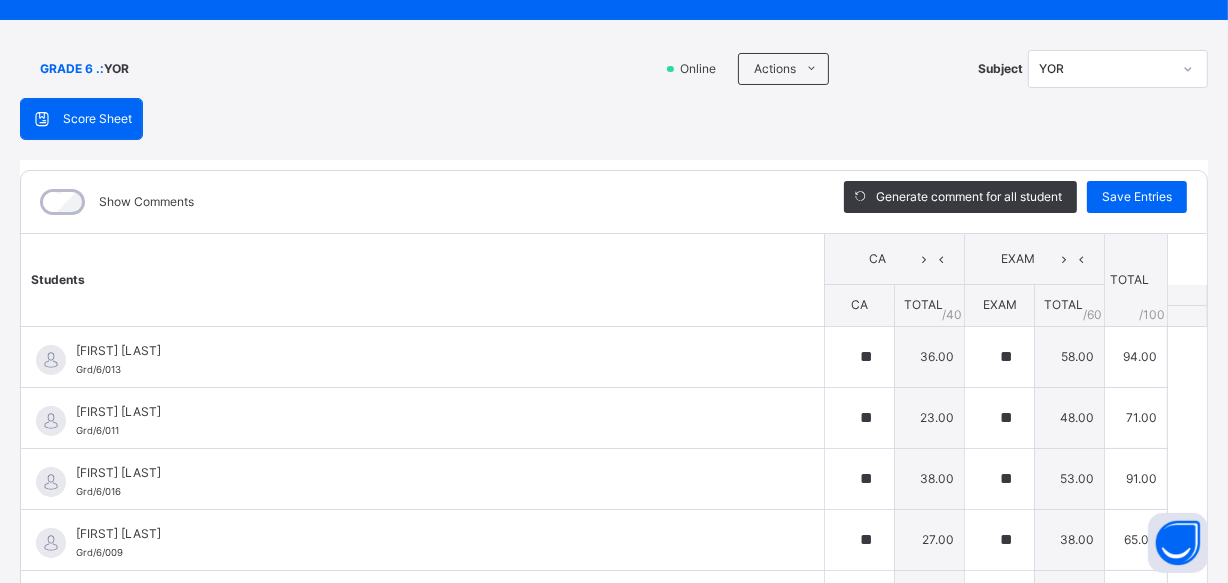 scroll, scrollTop: 690, scrollLeft: 0, axis: vertical 